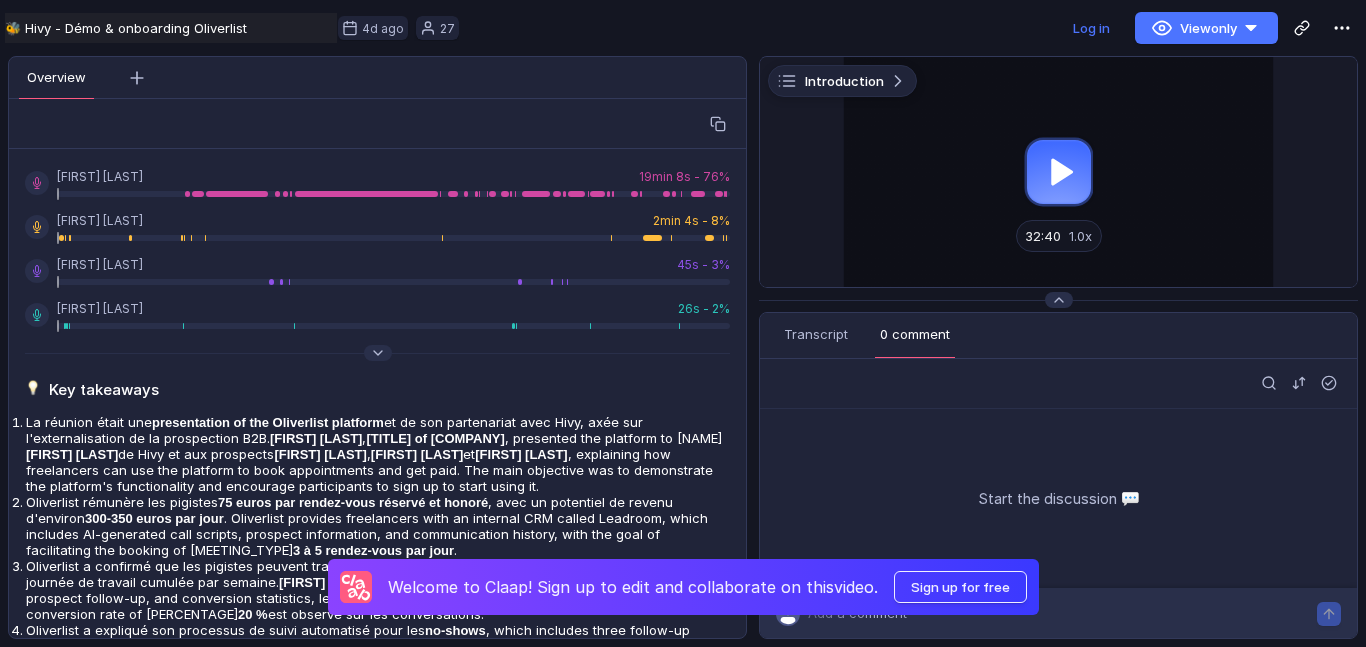 scroll, scrollTop: 0, scrollLeft: 0, axis: both 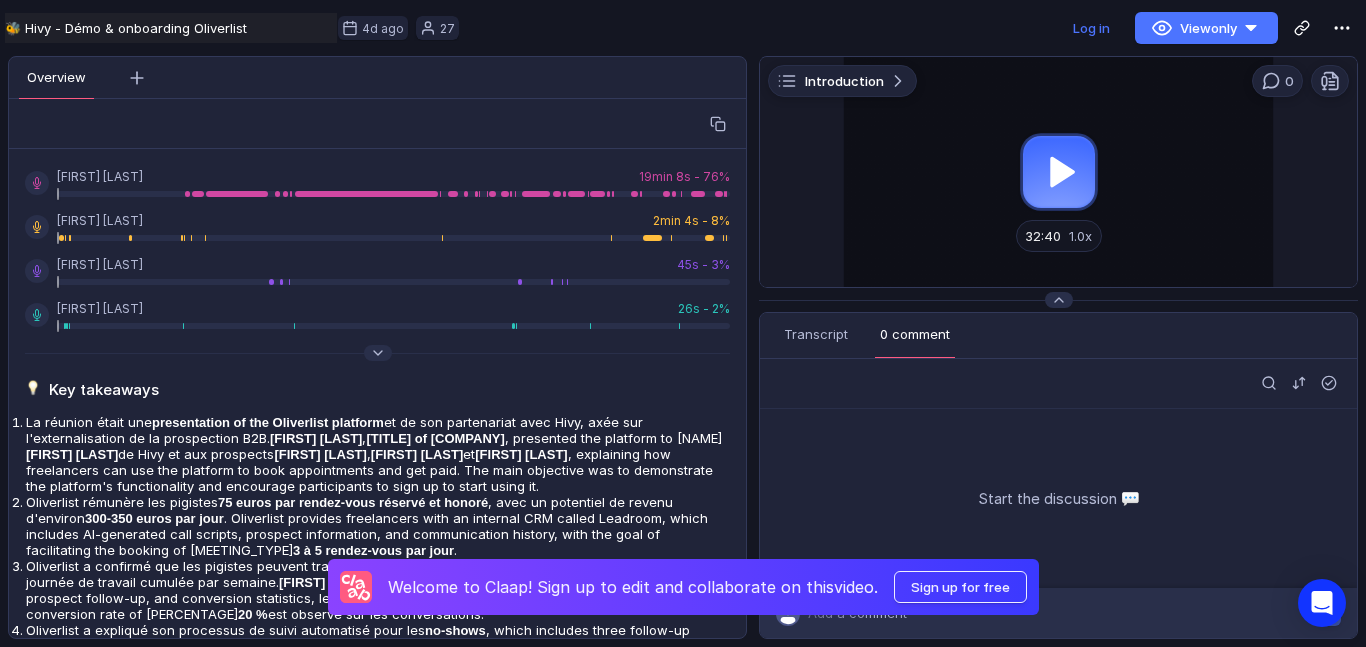 click at bounding box center [1058, 172] 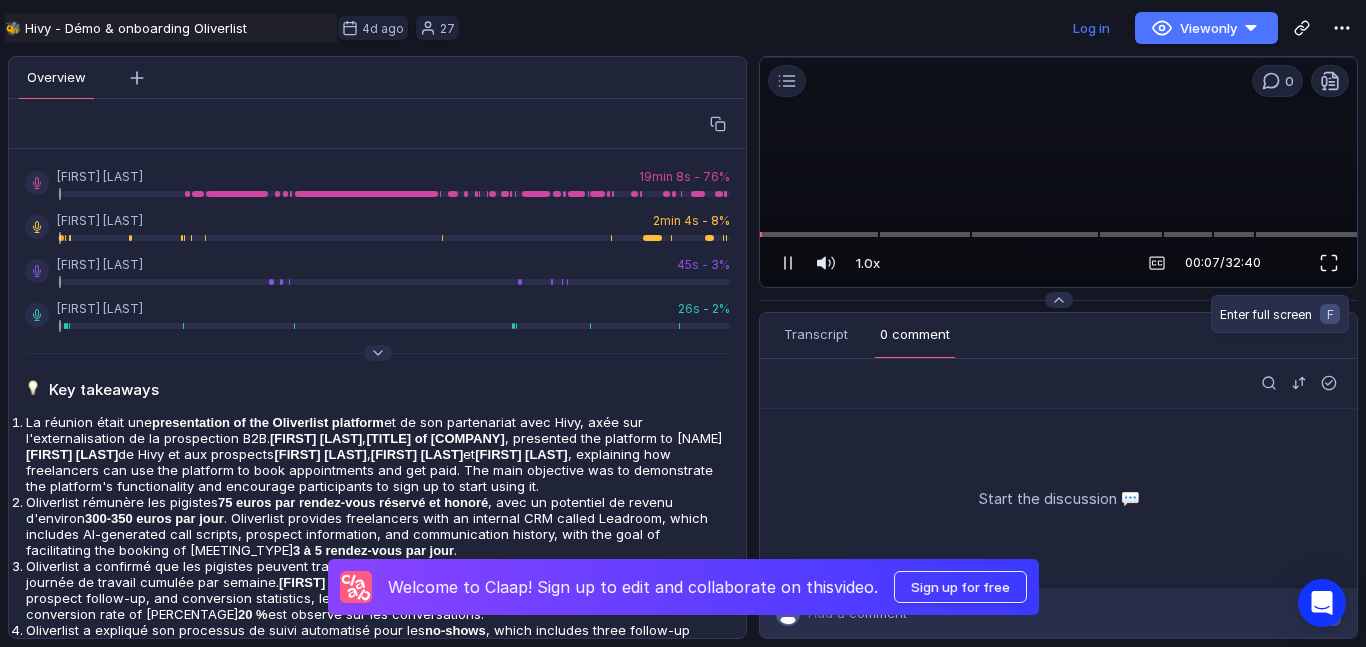 click at bounding box center (1329, 263) 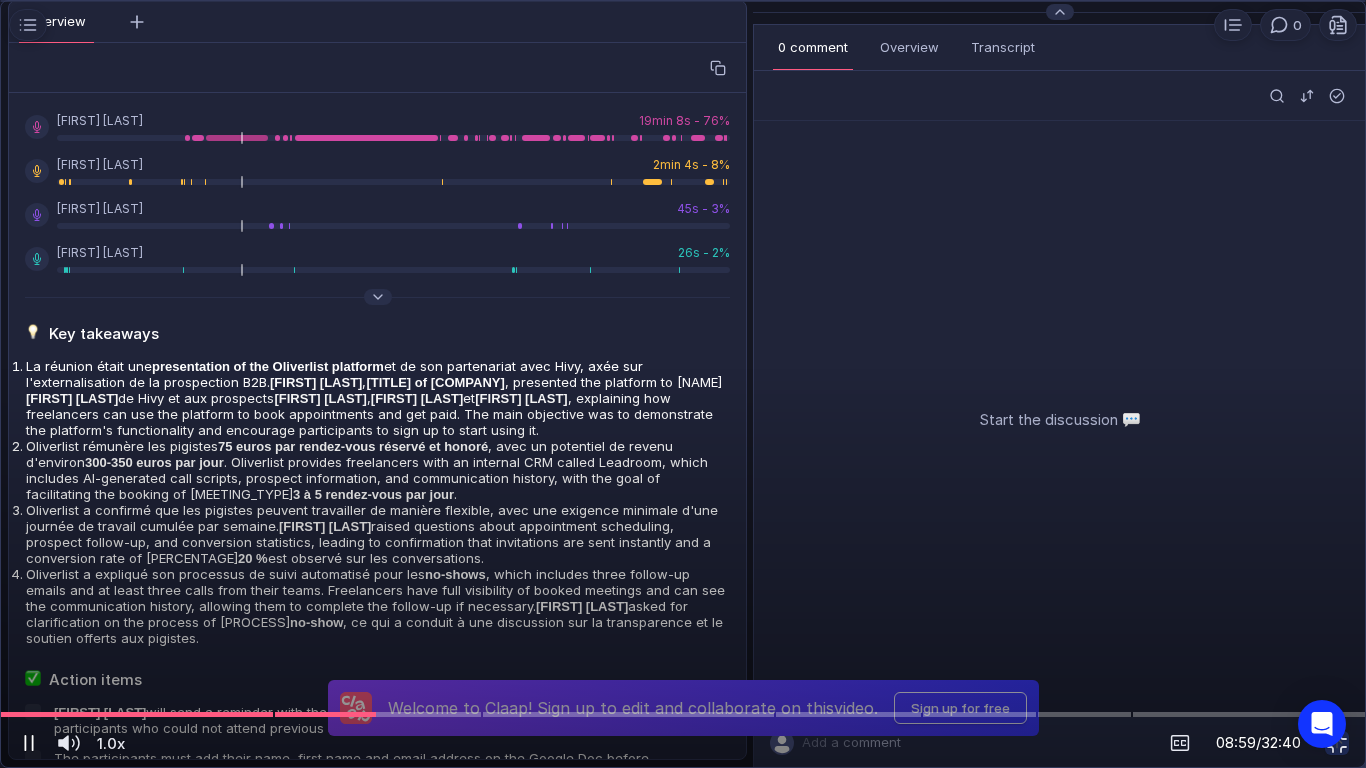 click at bounding box center (29, 743) 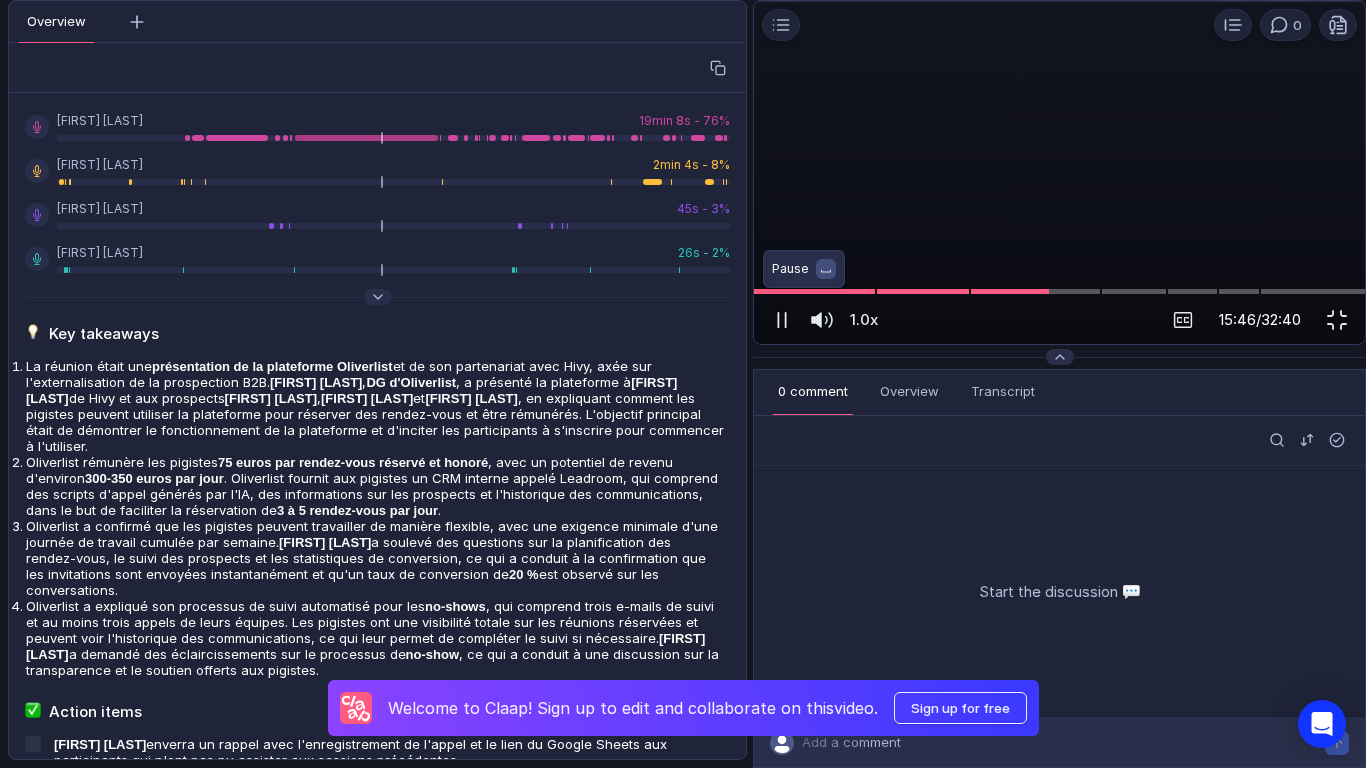 scroll, scrollTop: 0, scrollLeft: 0, axis: both 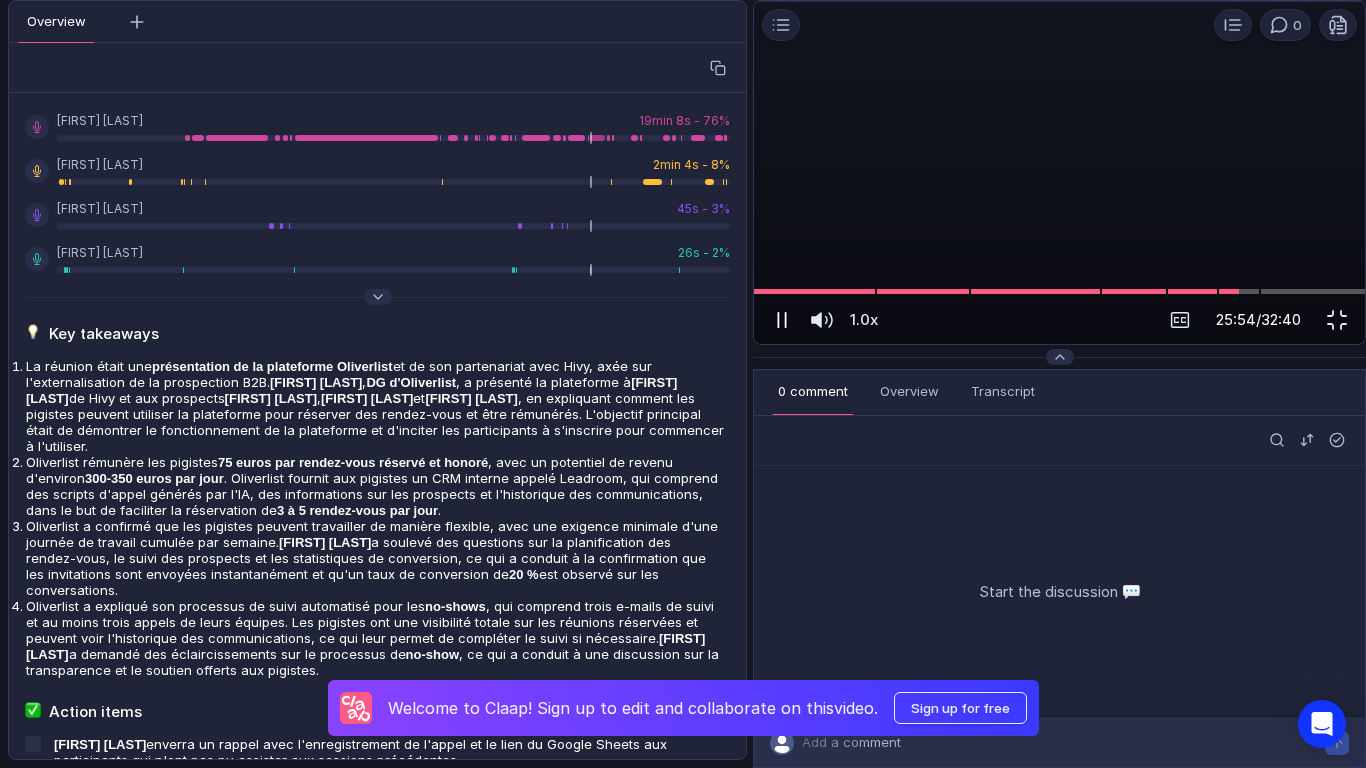 click at bounding box center (778, 320) 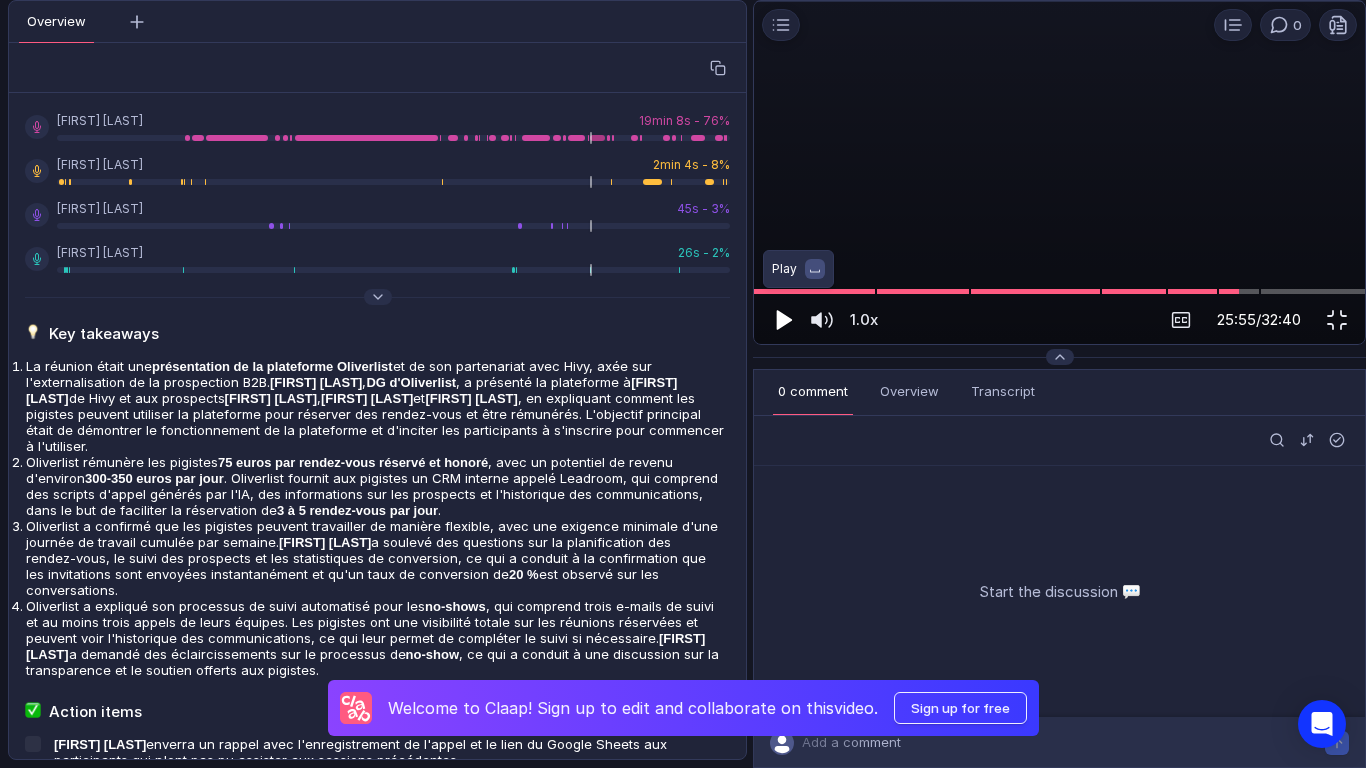 click at bounding box center [784, 320] 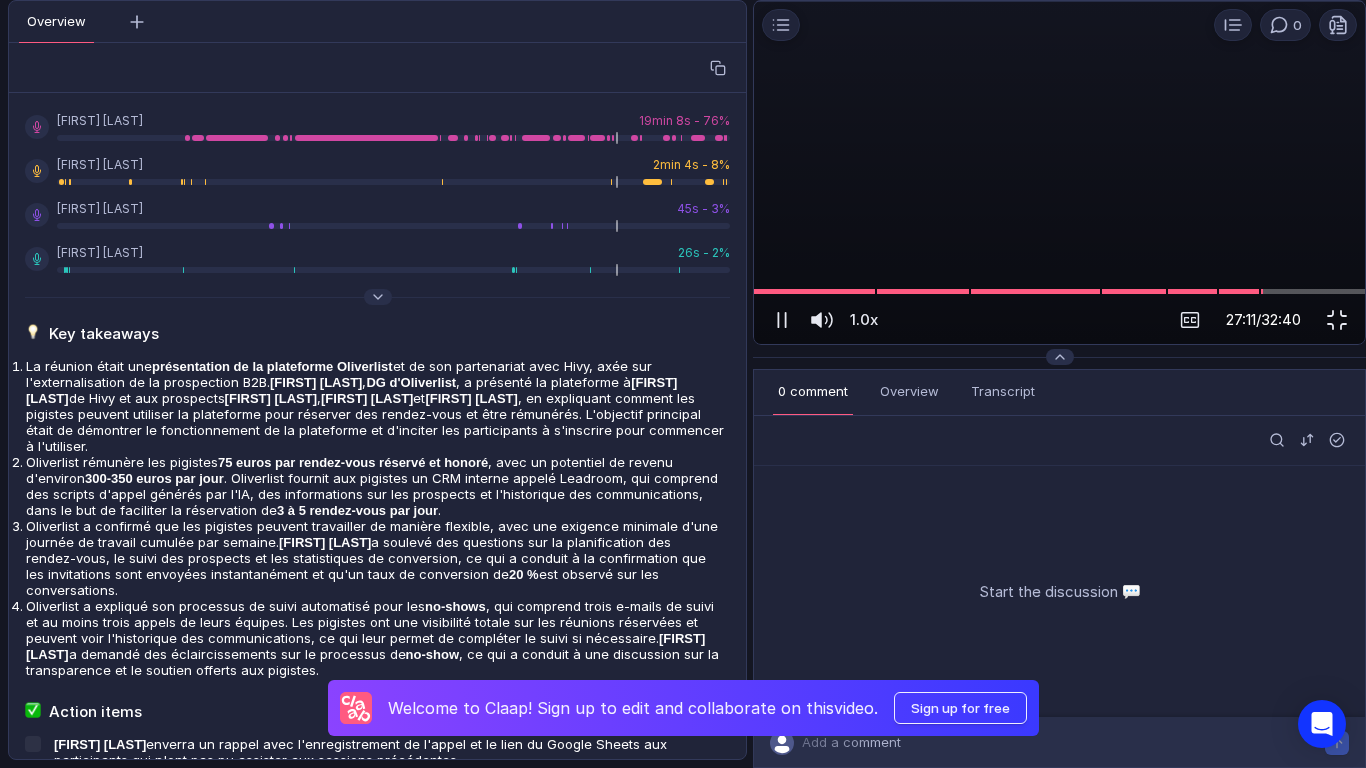 drag, startPoint x: 31, startPoint y: 736, endPoint x: 616, endPoint y: 735, distance: 585.00085 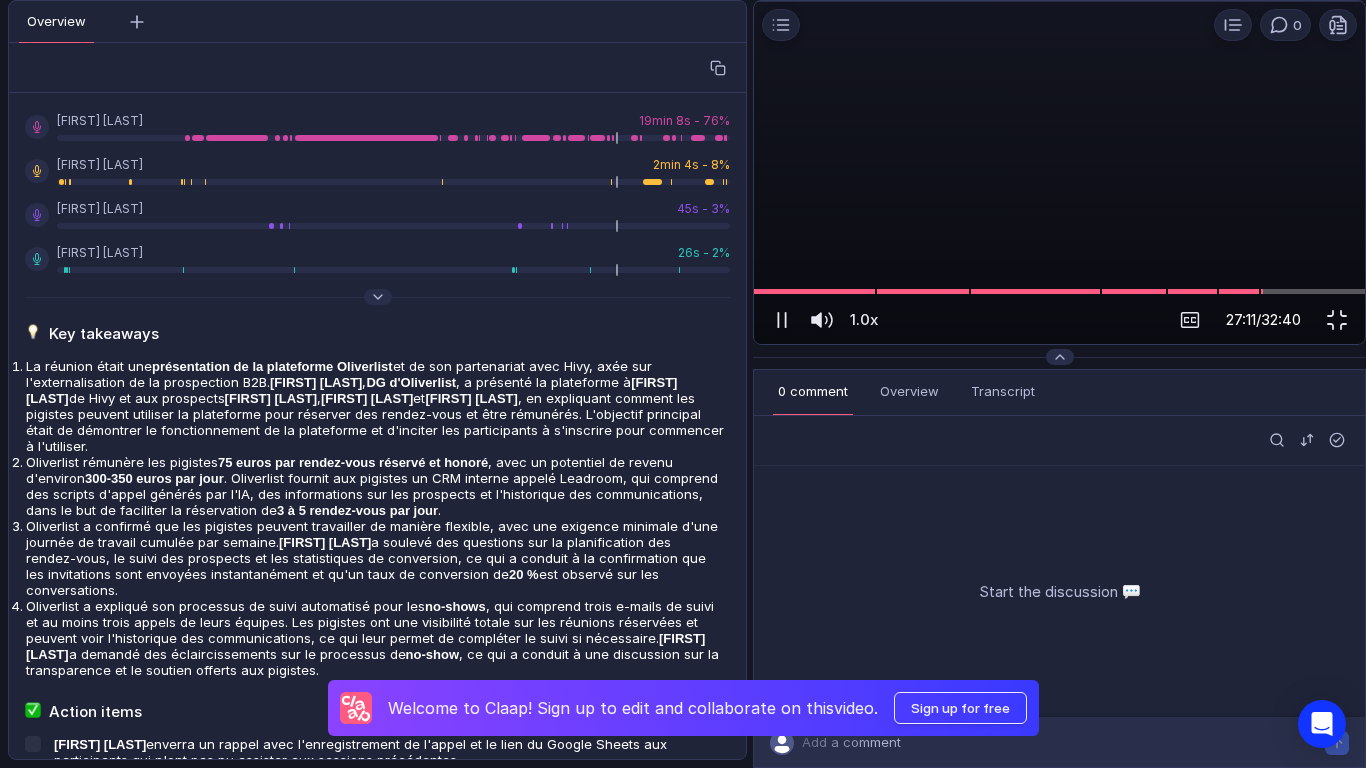 click at bounding box center (782, 320) 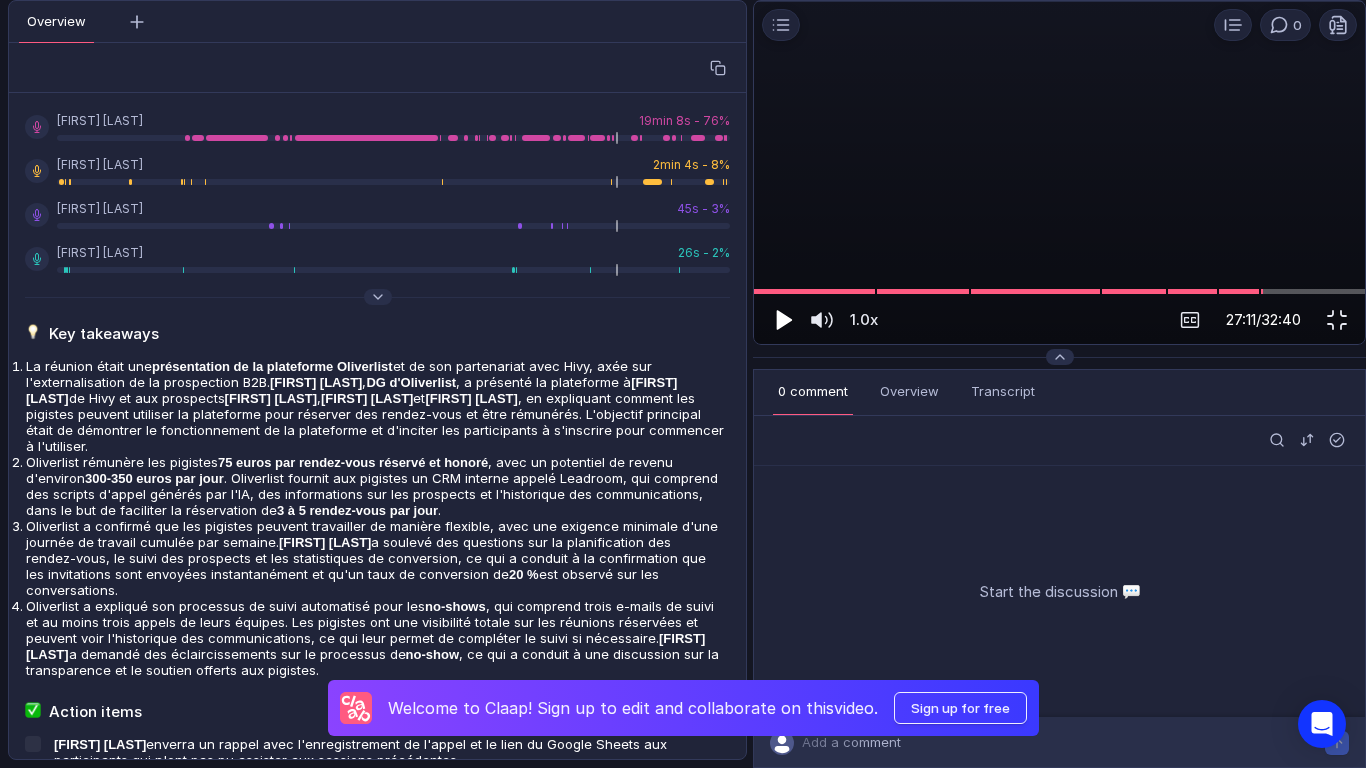 click at bounding box center (784, 320) 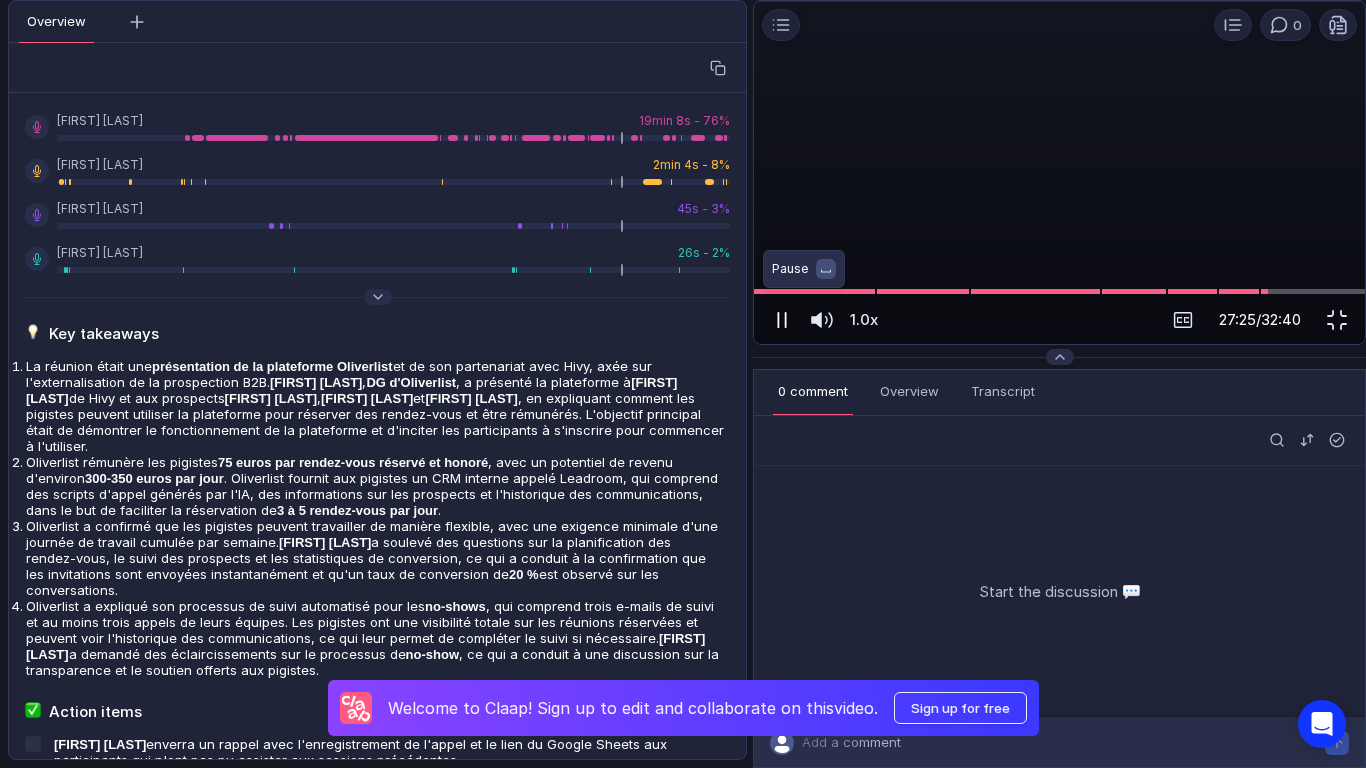 click at bounding box center (782, 320) 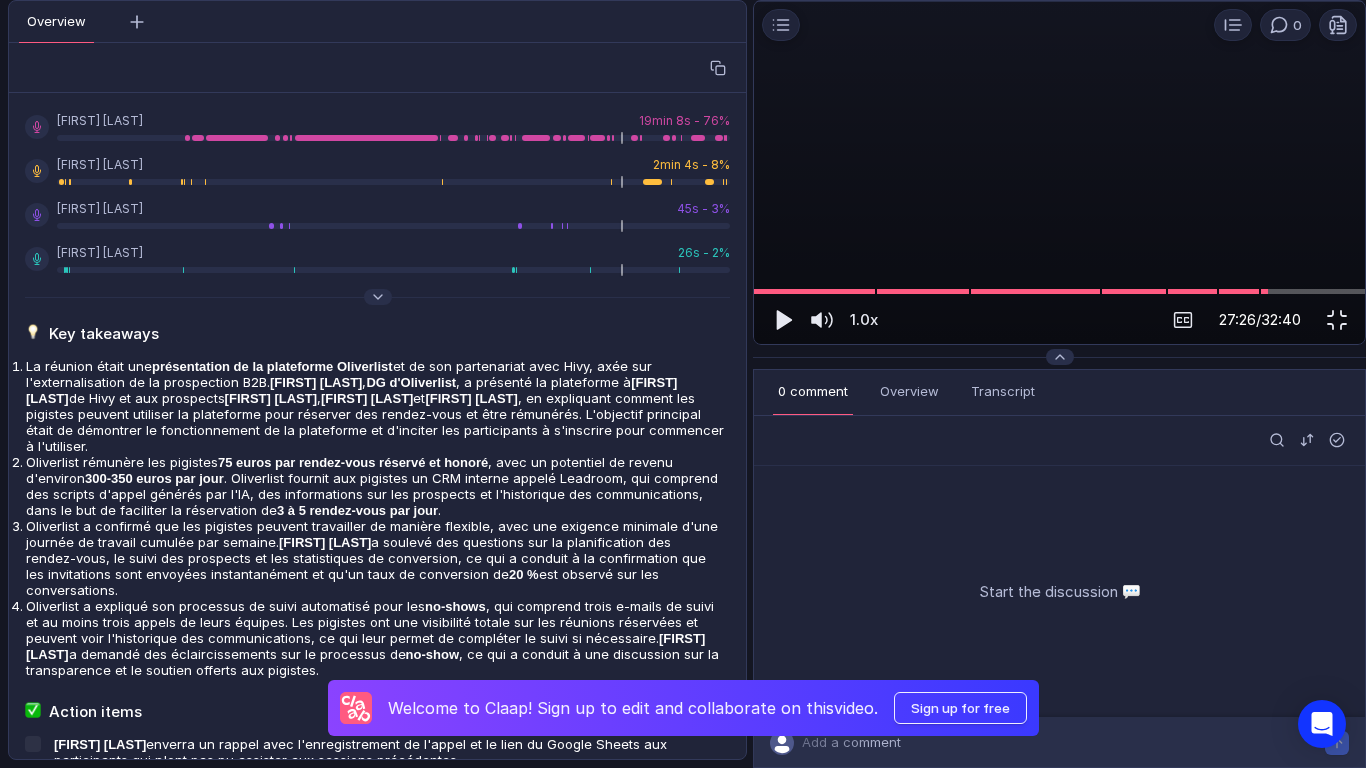 drag, startPoint x: 33, startPoint y: 740, endPoint x: 387, endPoint y: 653, distance: 364.53394 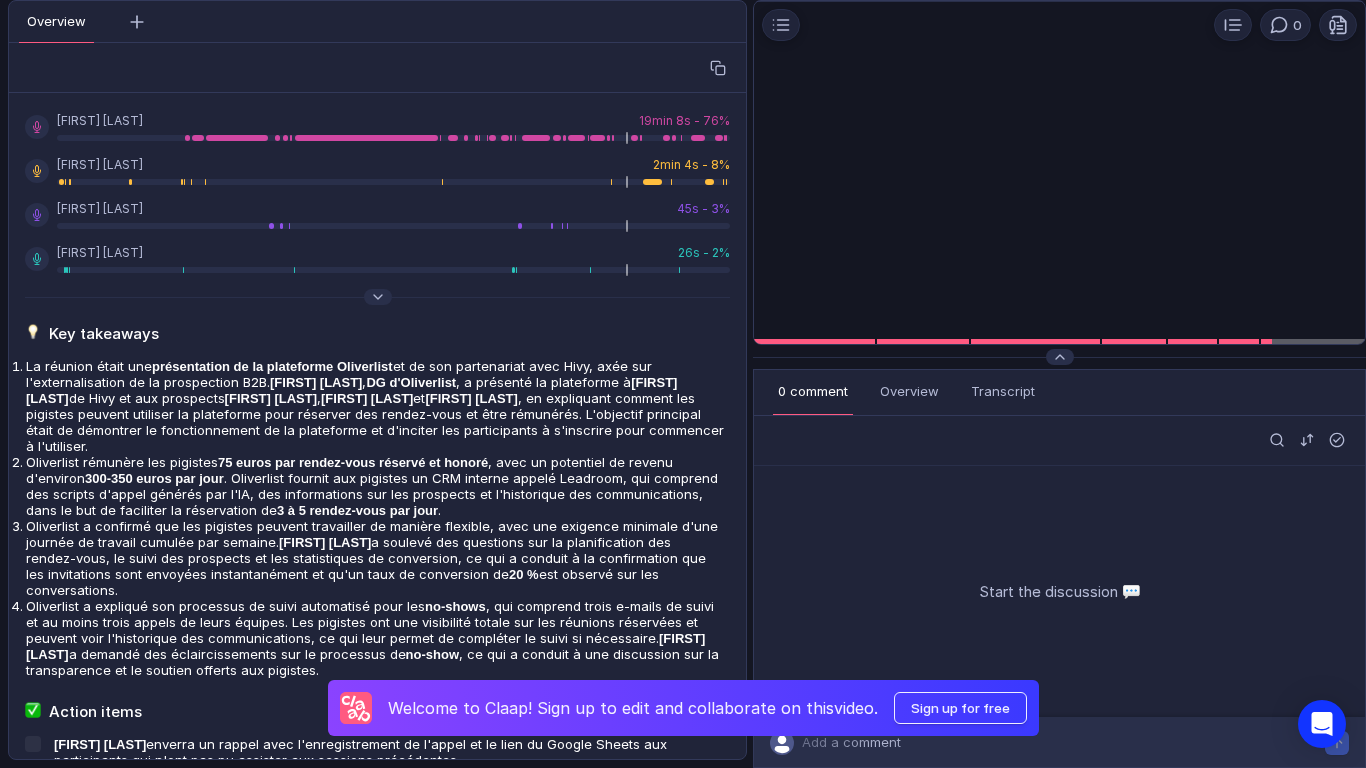 scroll, scrollTop: 0, scrollLeft: 0, axis: both 